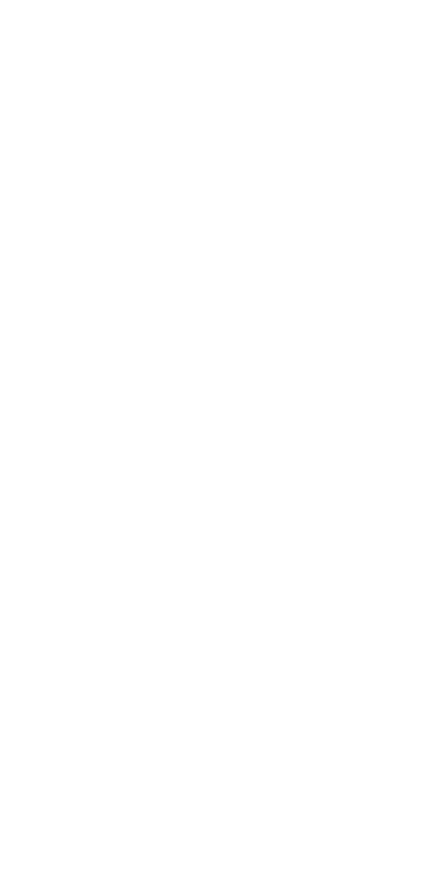 scroll, scrollTop: 0, scrollLeft: 0, axis: both 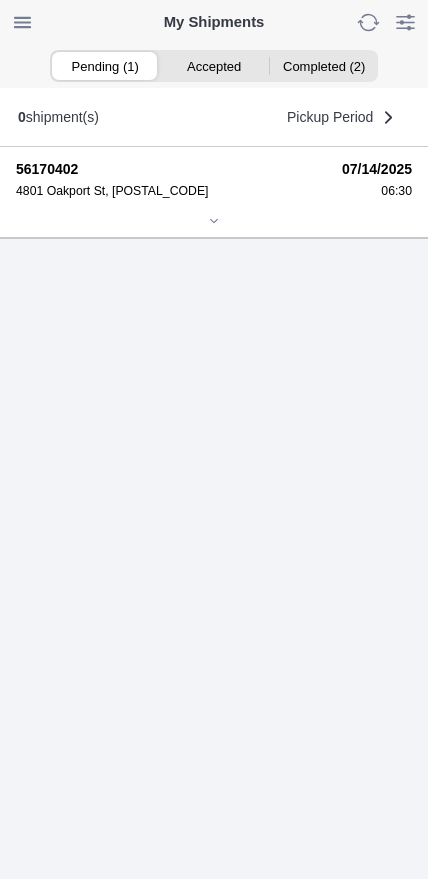 click 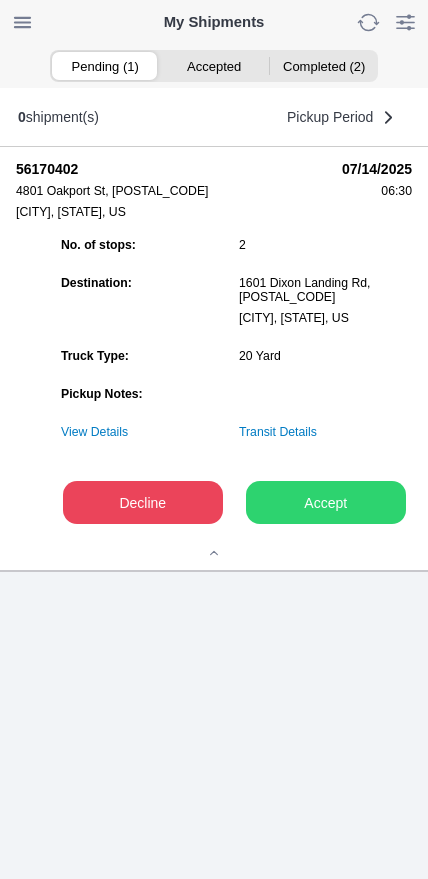 click on "Accept" 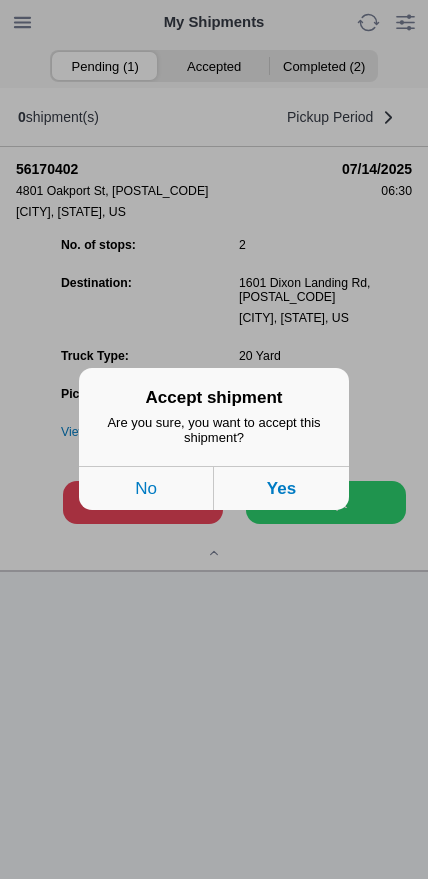 click on "Yes" at bounding box center (281, 489) 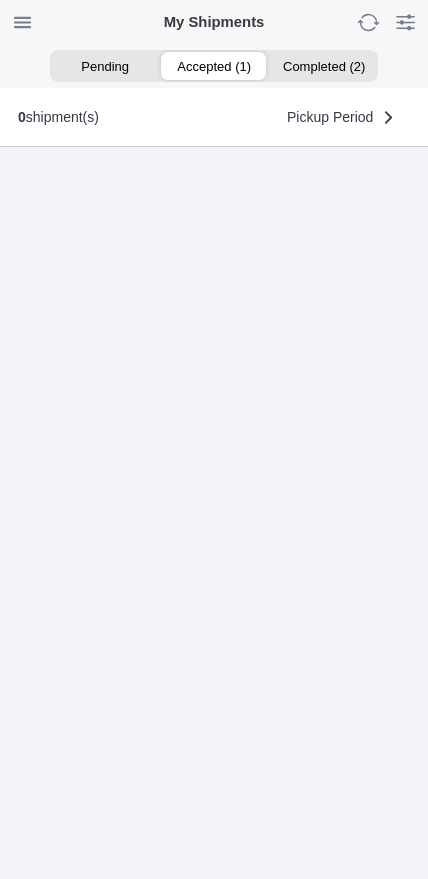 click on "Accepted (1)" at bounding box center [213, 66] 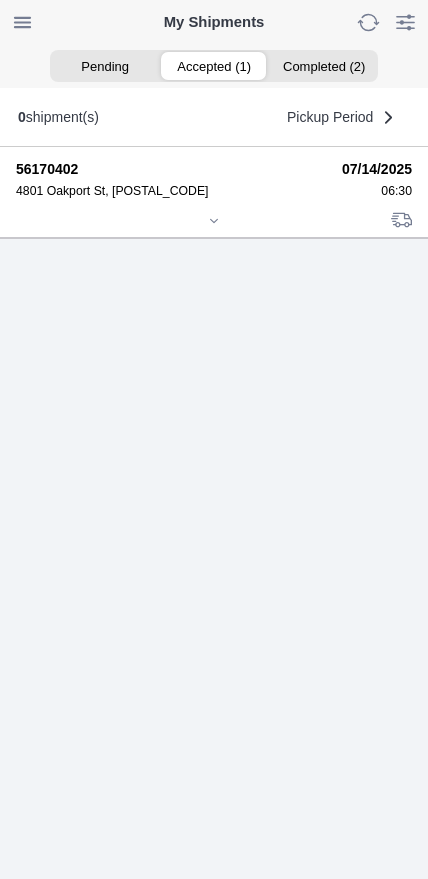 click 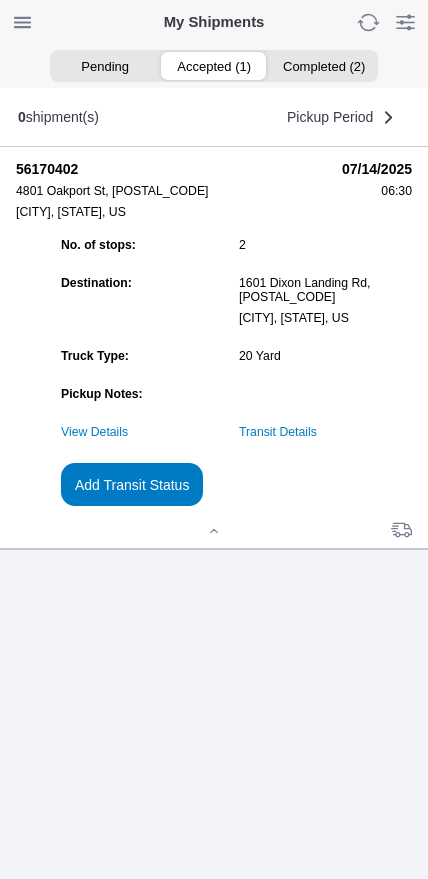 click on "Transit Details" 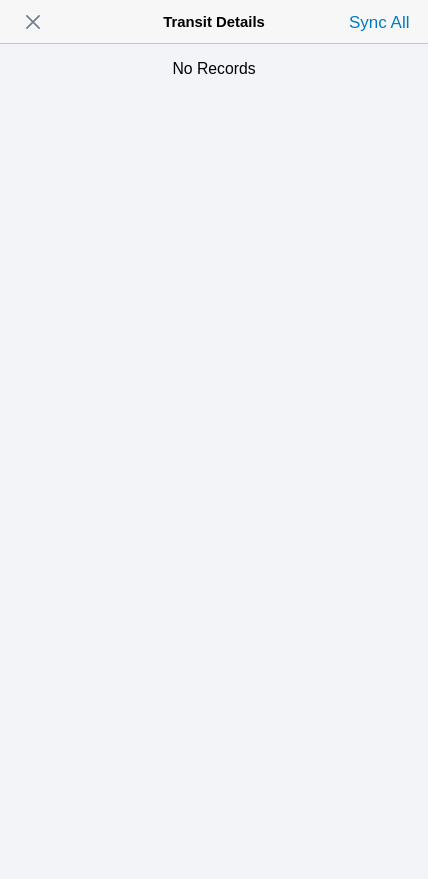 click at bounding box center [33, 22] 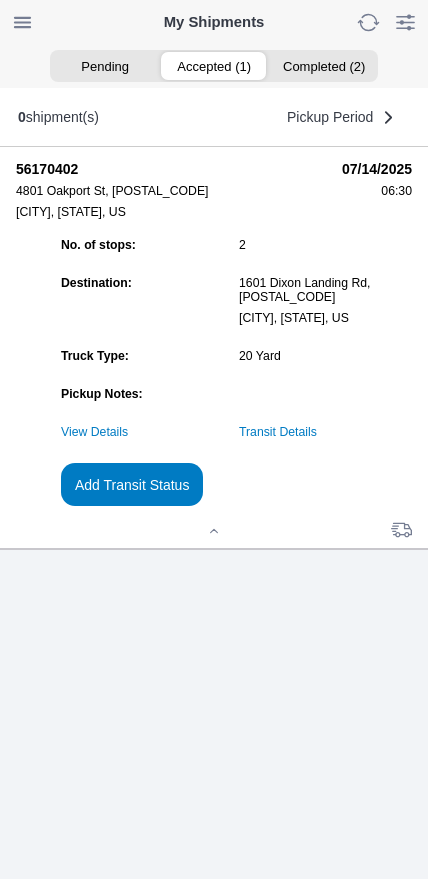 click on "Add Transit Status" 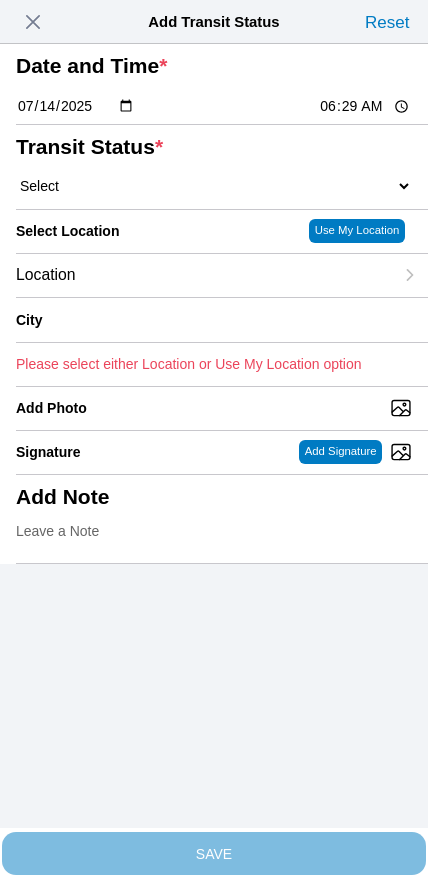 click on "06:29" 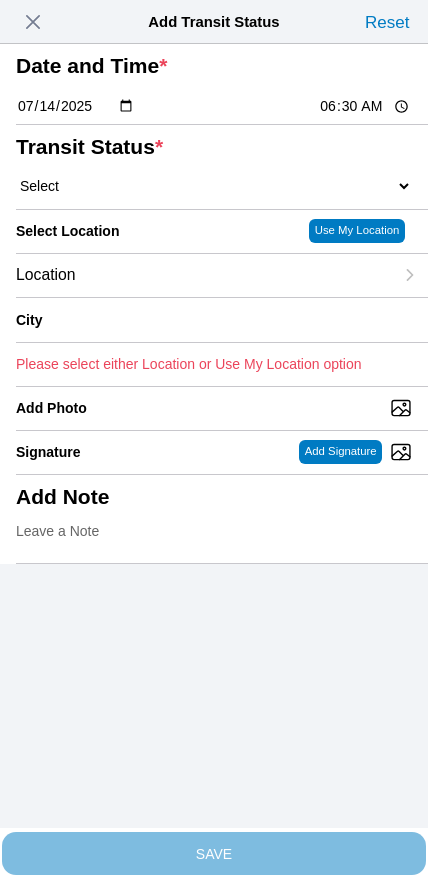click on "Select  Arrive at Drop Off   Arrive at Pickup   Break Start   Break Stop   Depart Drop Off   Depart Pickup   Shift Complete" 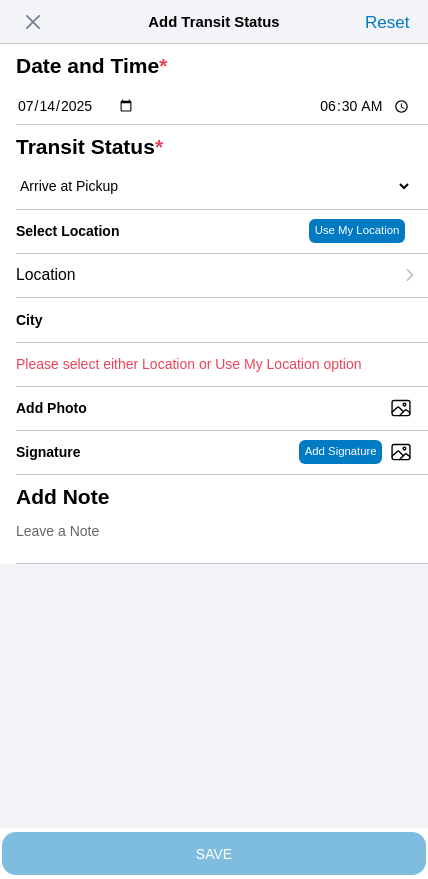 click on "Location" 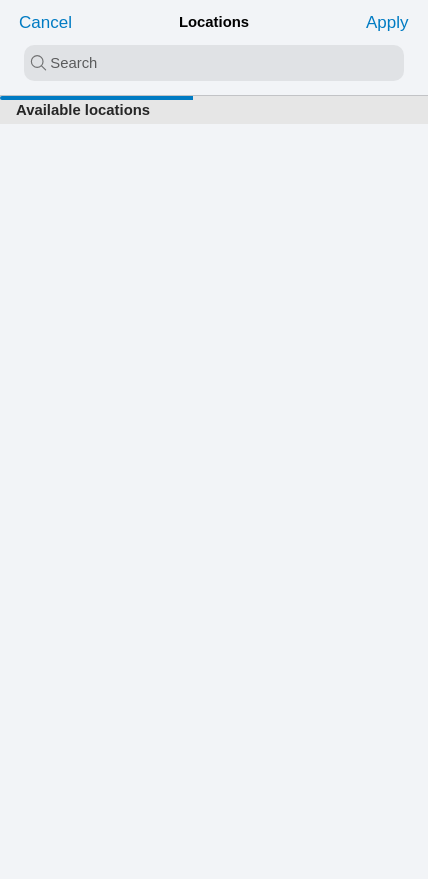 click at bounding box center [214, 63] 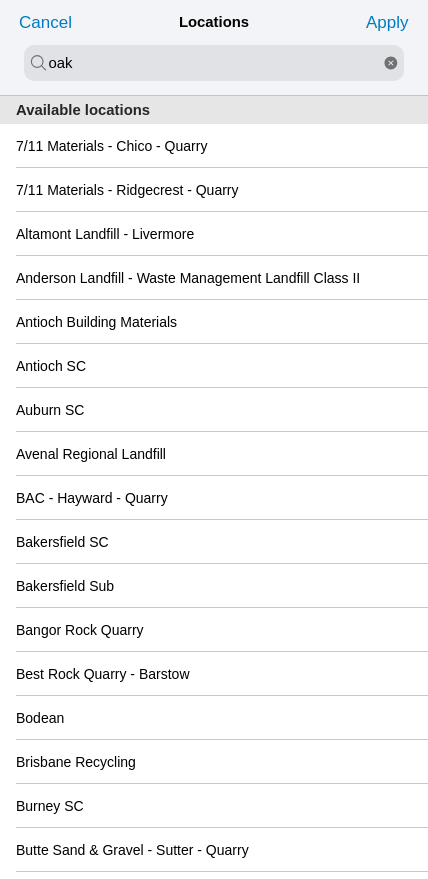 type on "oak" 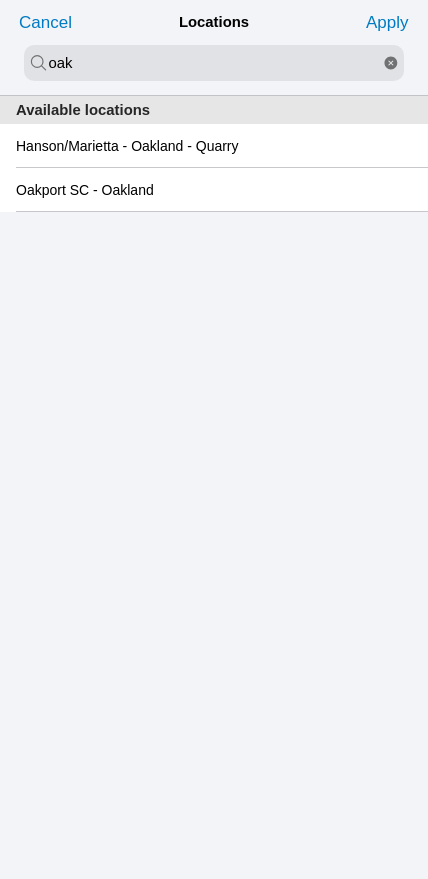 click on "Oakport SC - [CITY]" 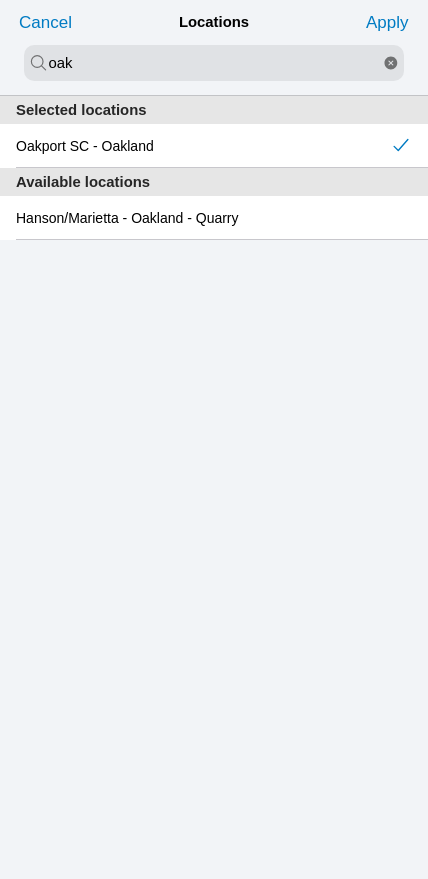 click on "Apply" 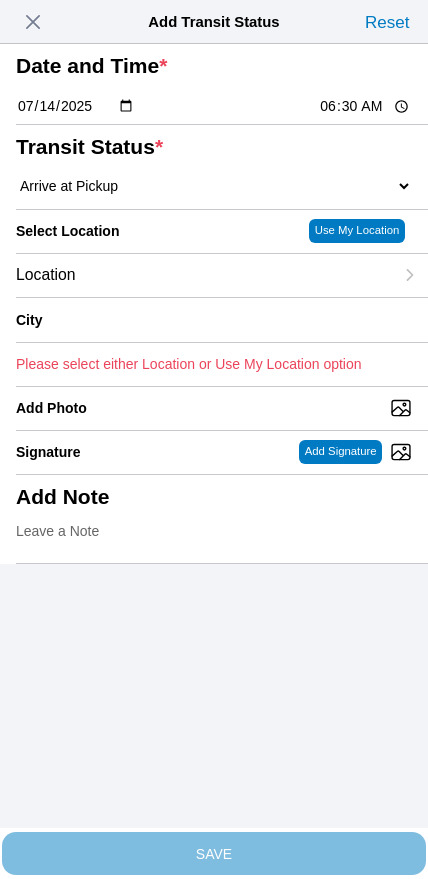 type on "[CITY]" 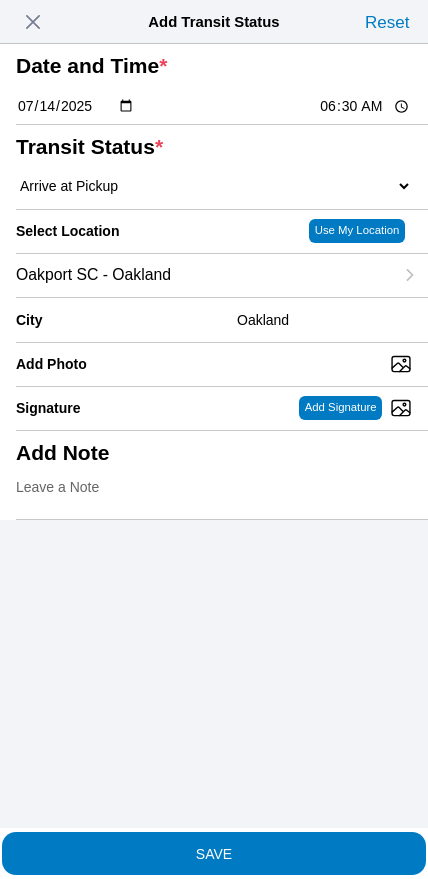 click on "SAVE" 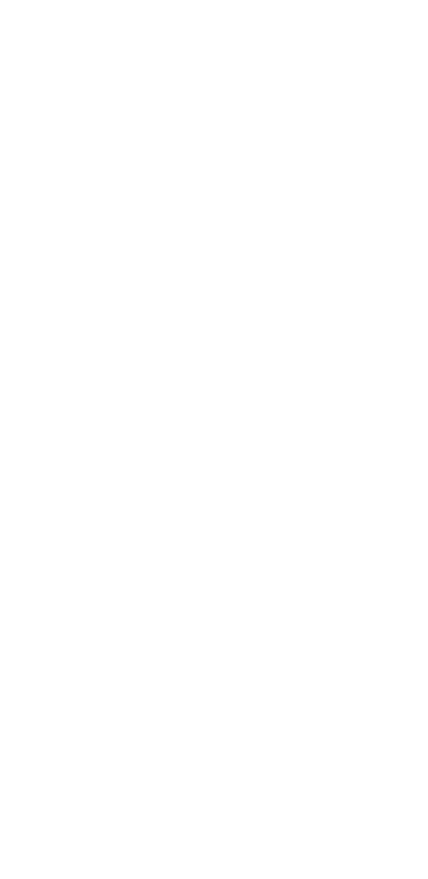 scroll, scrollTop: 0, scrollLeft: 0, axis: both 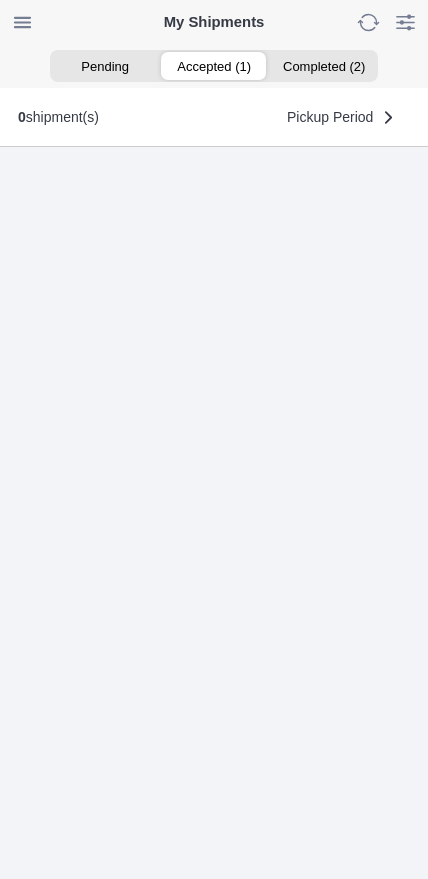 click on "Accepted (1)" at bounding box center [213, 66] 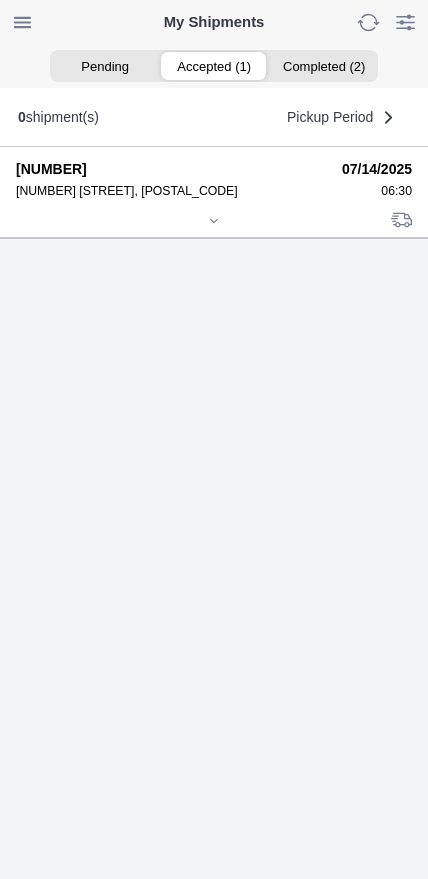 click 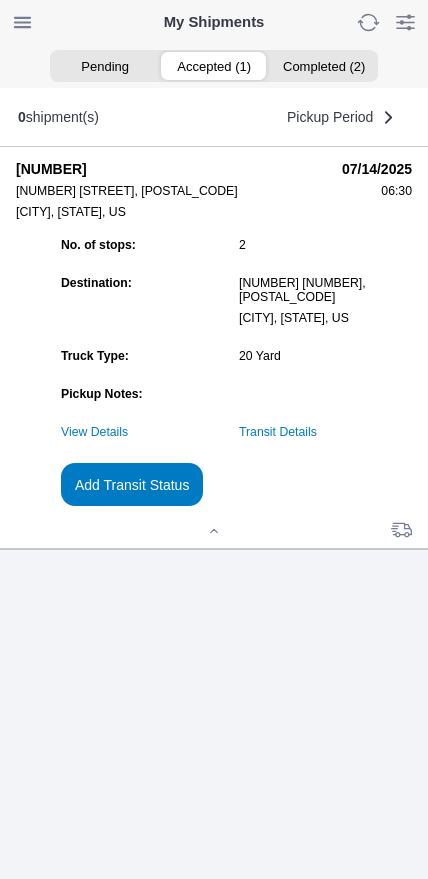 click on "Transit Details" 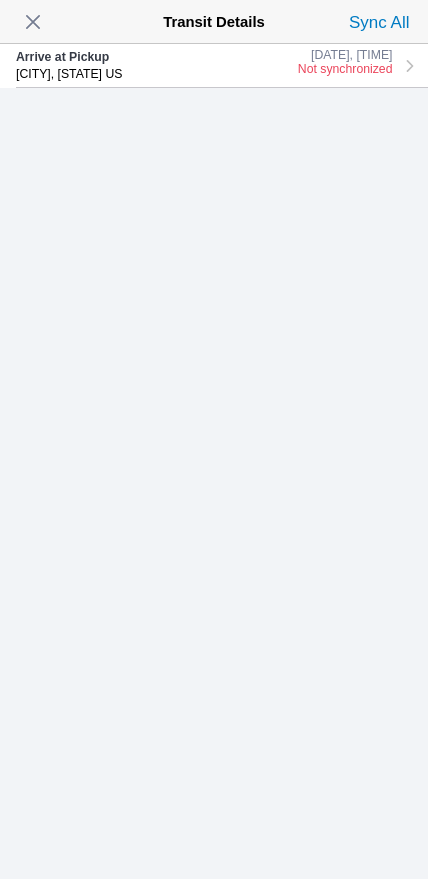 click at bounding box center [33, 22] 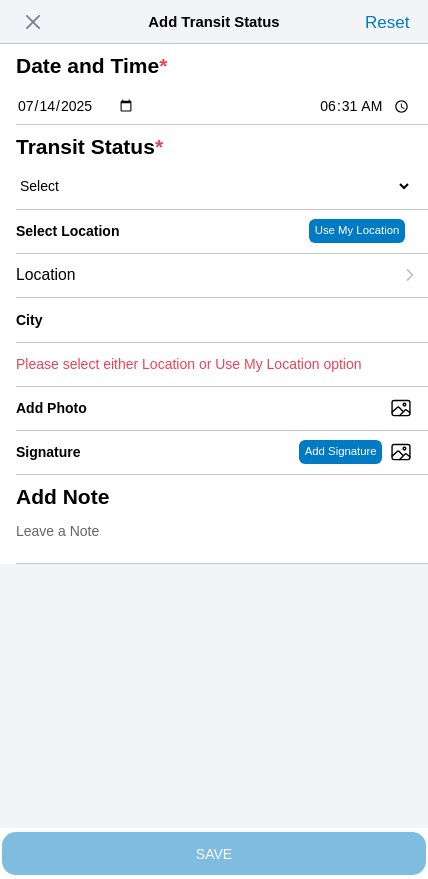 click on "06:31" 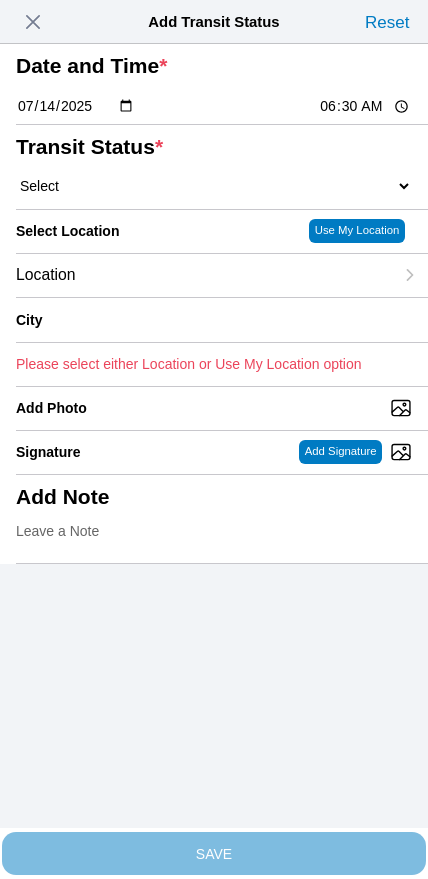click on "Select  Arrive at Drop Off   Arrive at Pickup   Break Start   Break Stop   Depart Drop Off   Depart Pickup   Shift Complete" 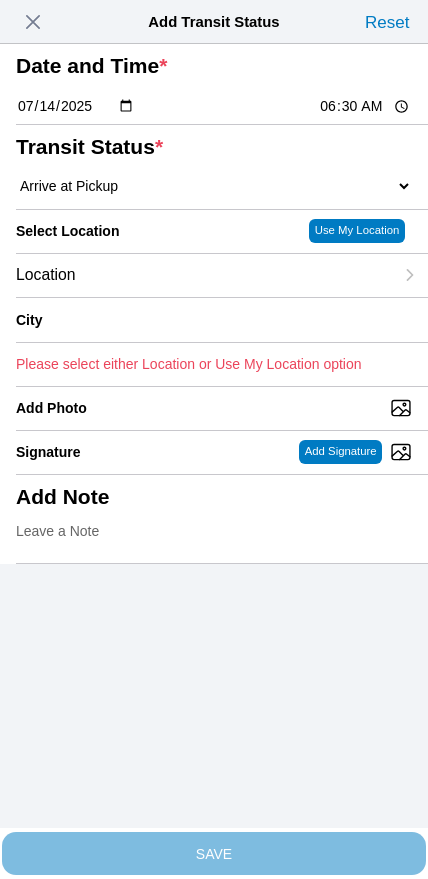 click on "Location" 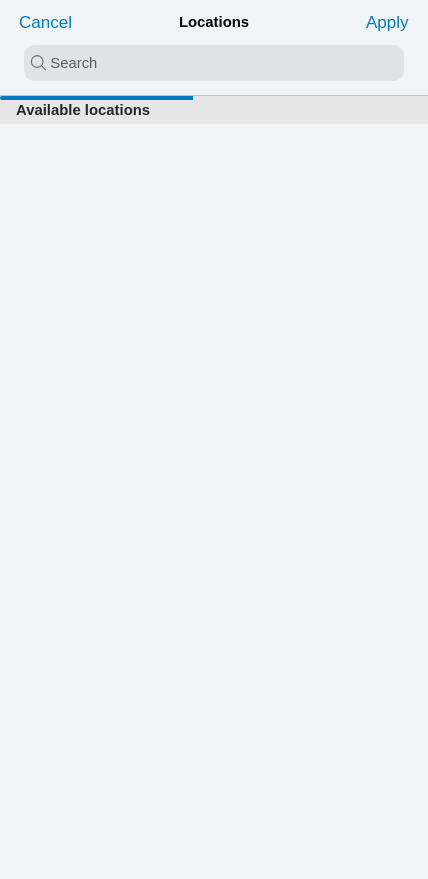 click at bounding box center [214, 63] 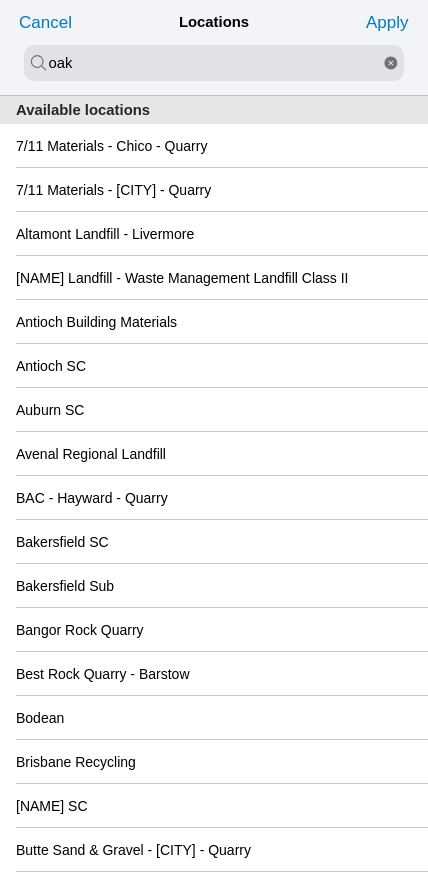 type on "oak" 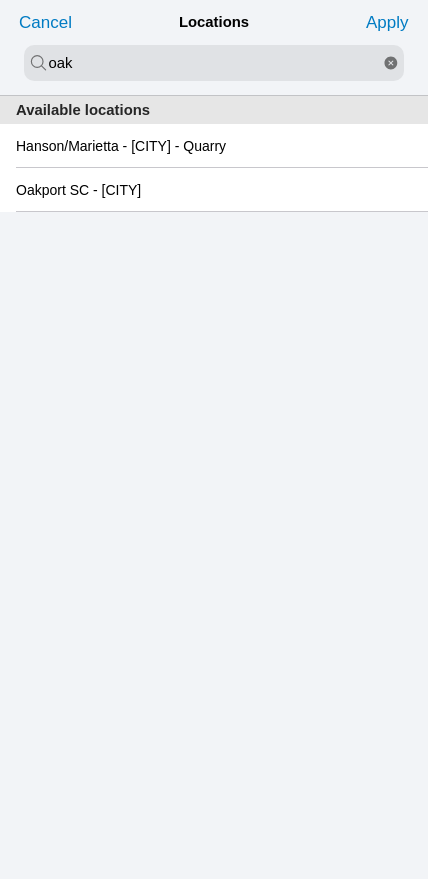 click on "Oakport SC - [CITY]" 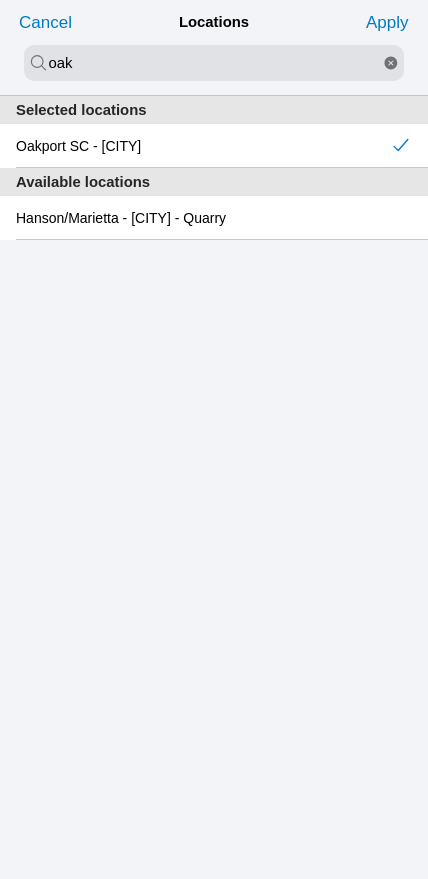 click on "Apply" 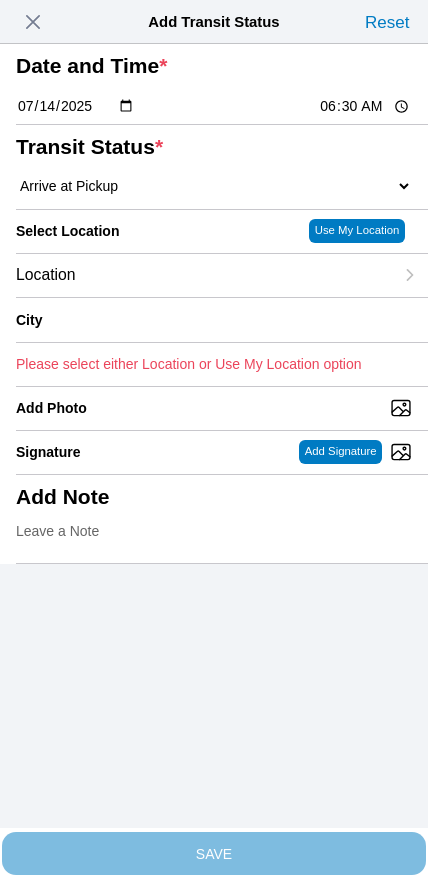 type on "[CITY]" 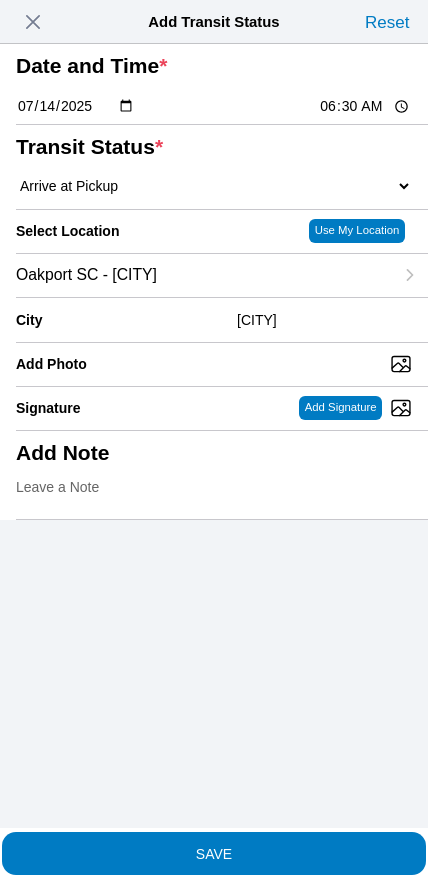 click on "SAVE" 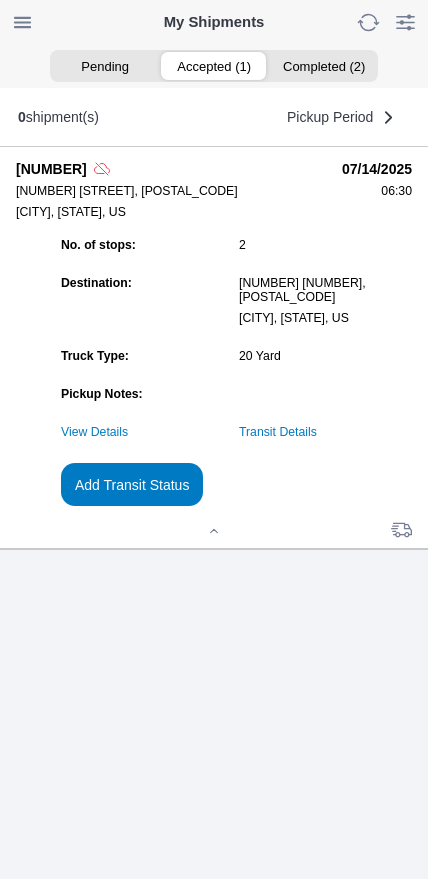 click on "Transit Details" 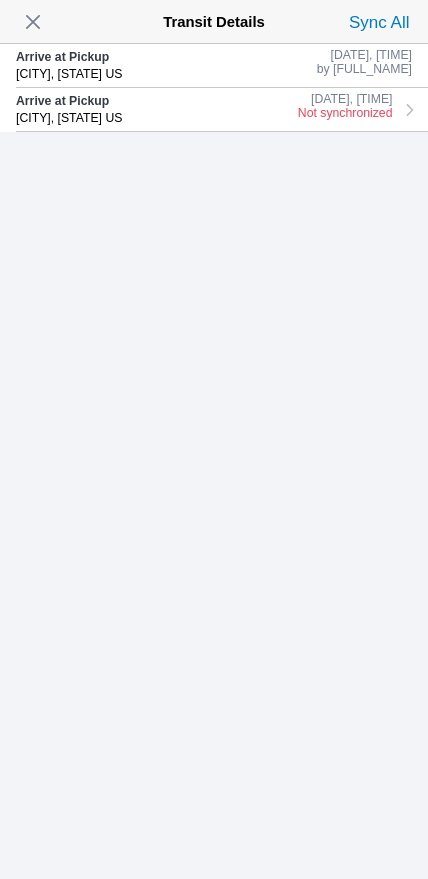 click 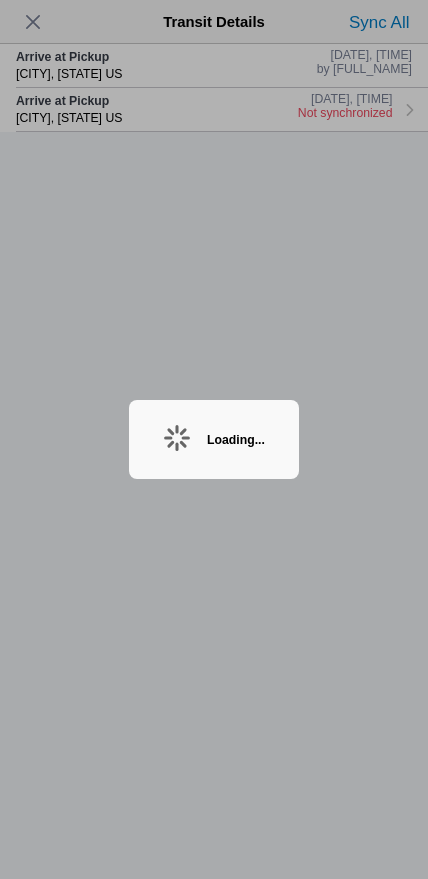select on "ARVPULOC" 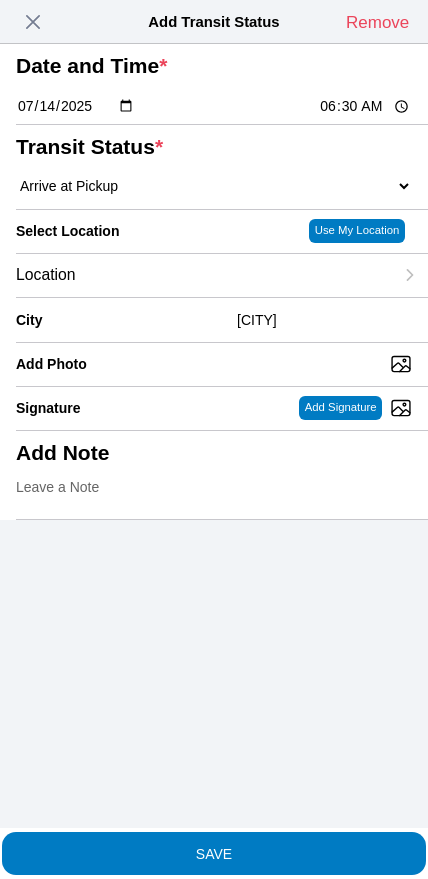 click on "Remove" 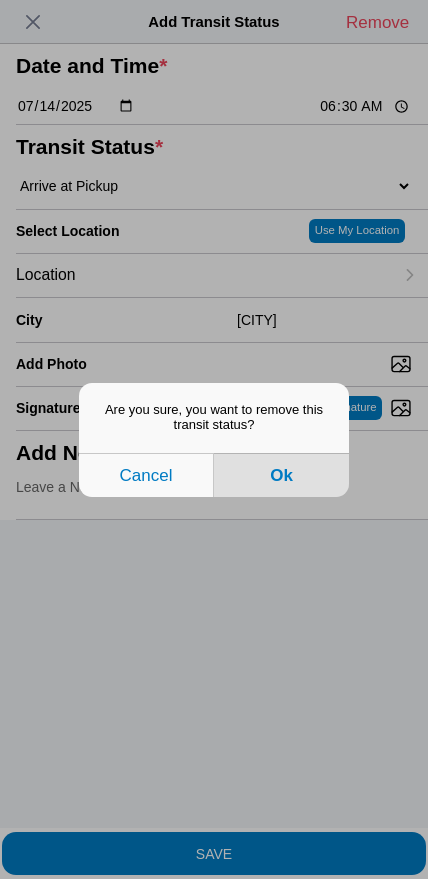 click on "Ok" at bounding box center [281, 475] 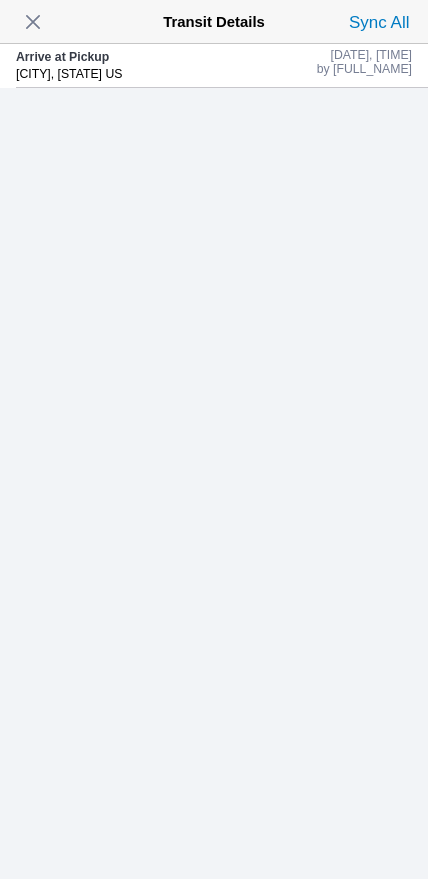 click at bounding box center [33, 22] 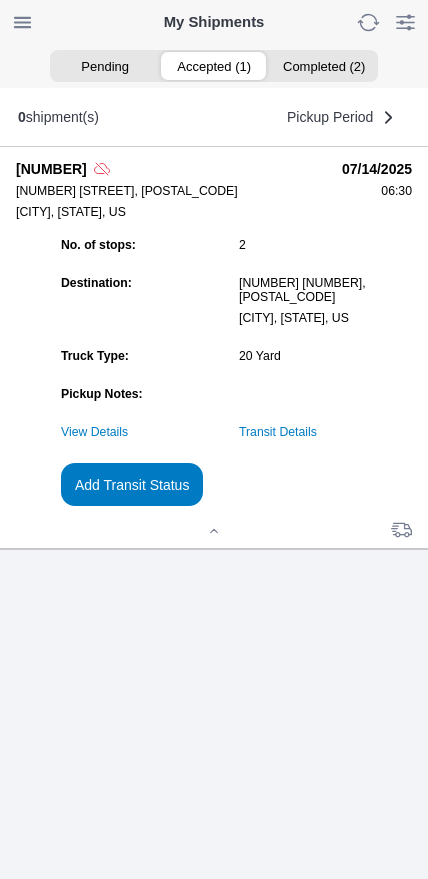 click on "Transit Details" 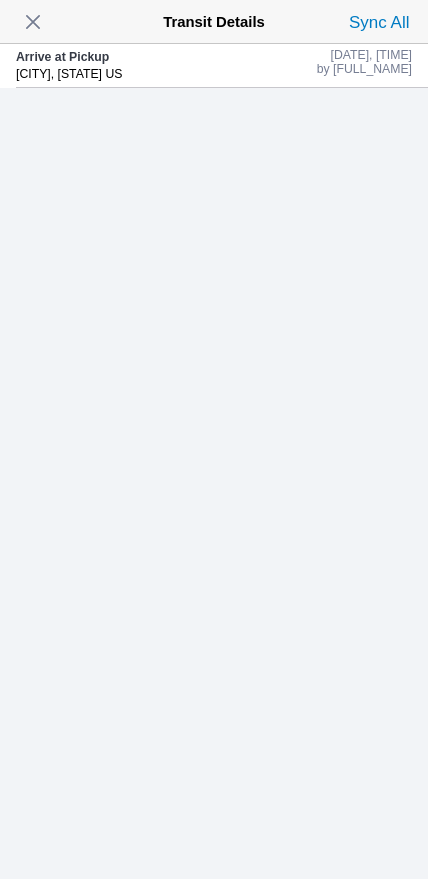 click at bounding box center [33, 22] 